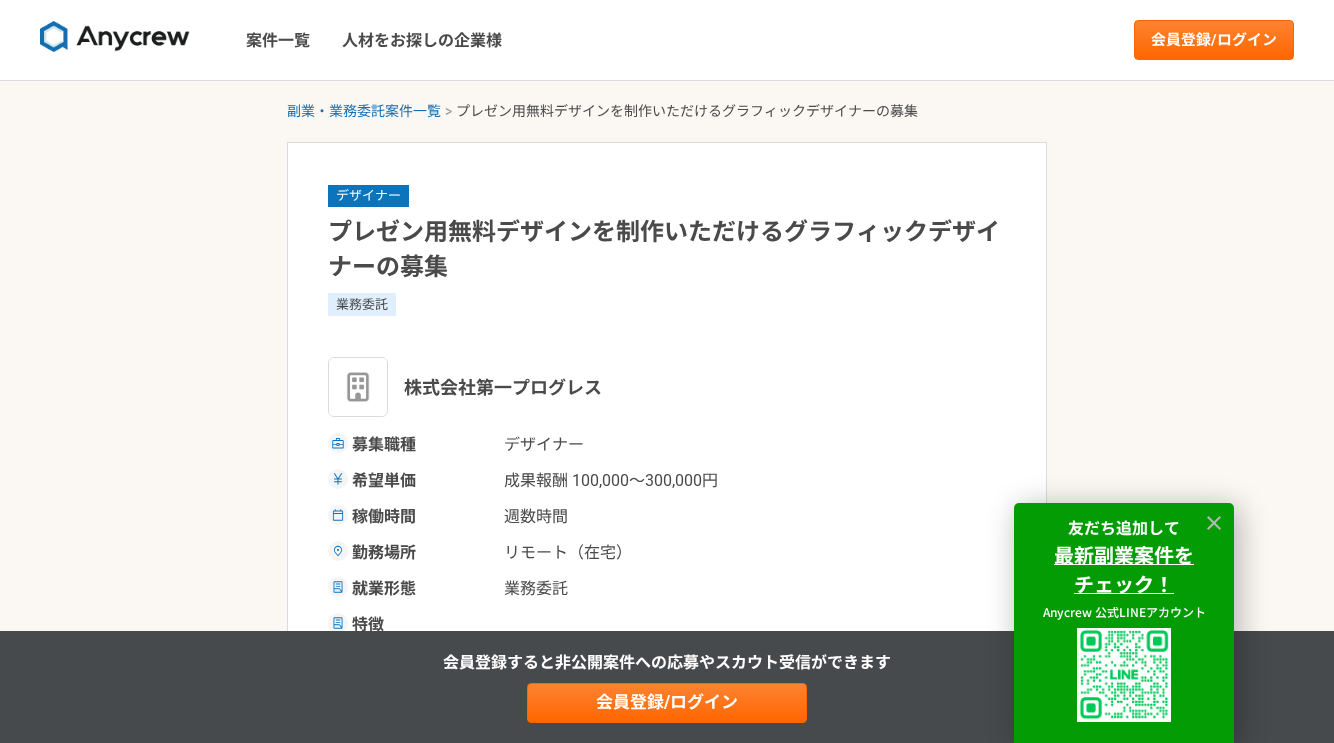 scroll, scrollTop: 0, scrollLeft: 0, axis: both 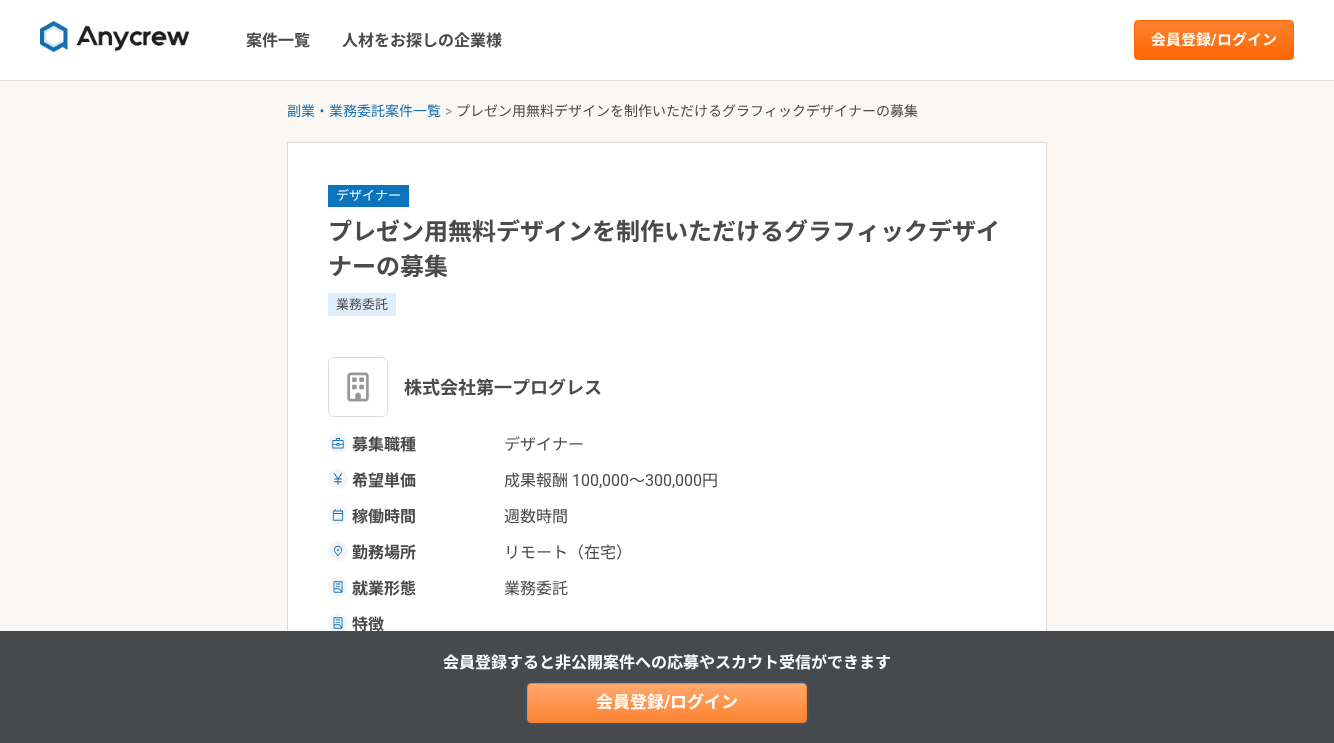 click on "会員登録/ログイン" at bounding box center [667, 703] 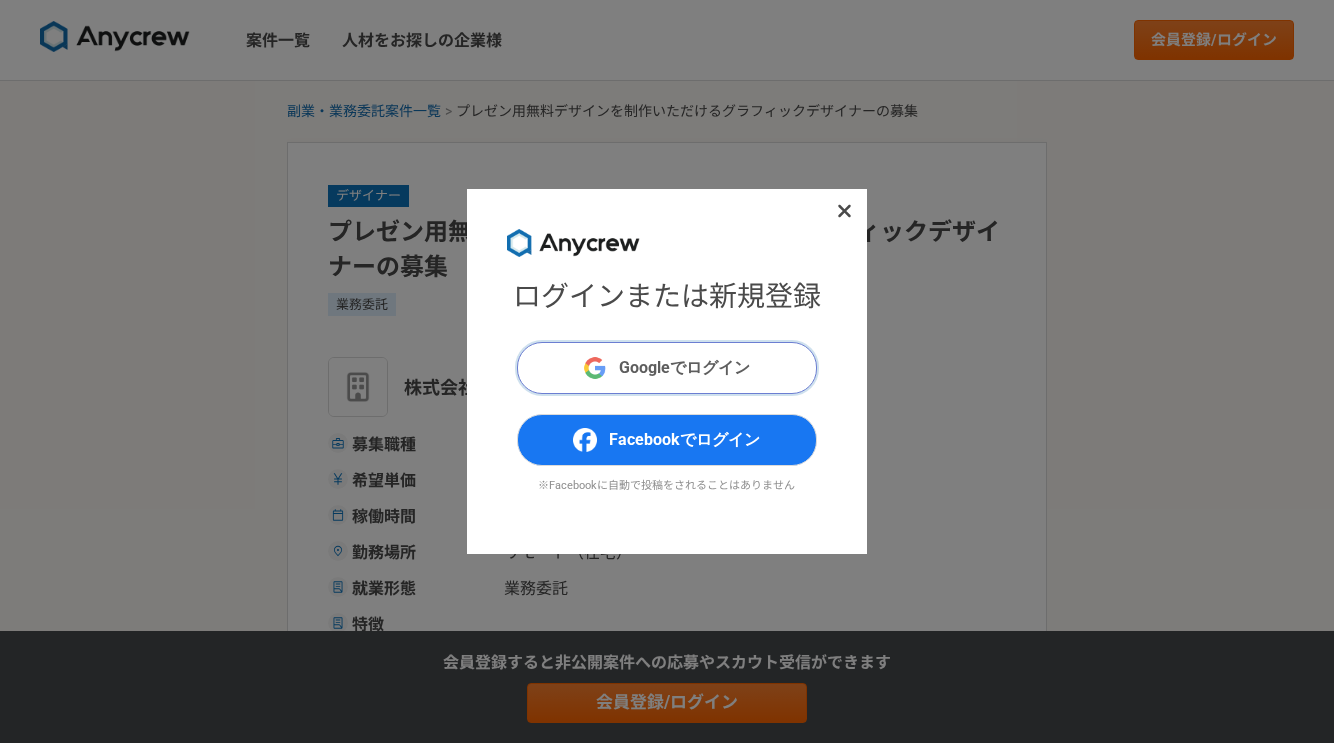 click on "Googleでログイン" at bounding box center [684, 368] 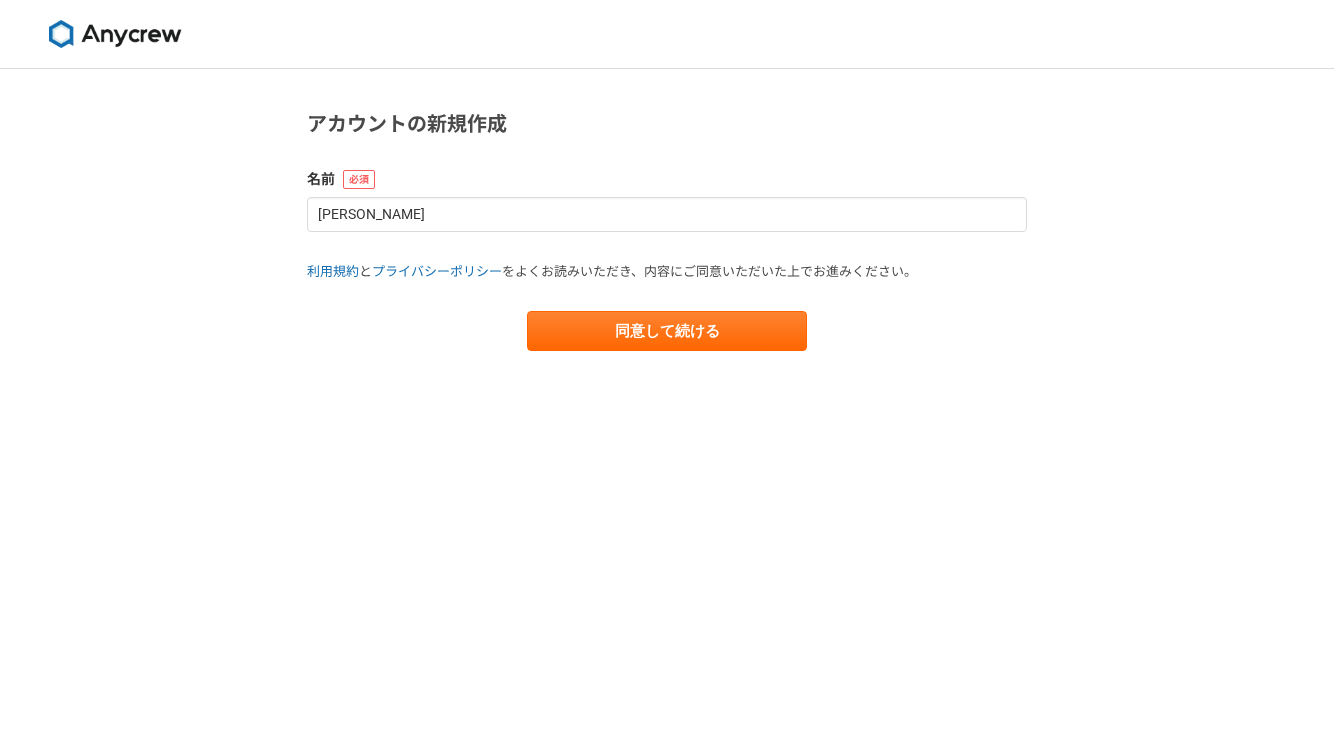 scroll, scrollTop: 0, scrollLeft: 0, axis: both 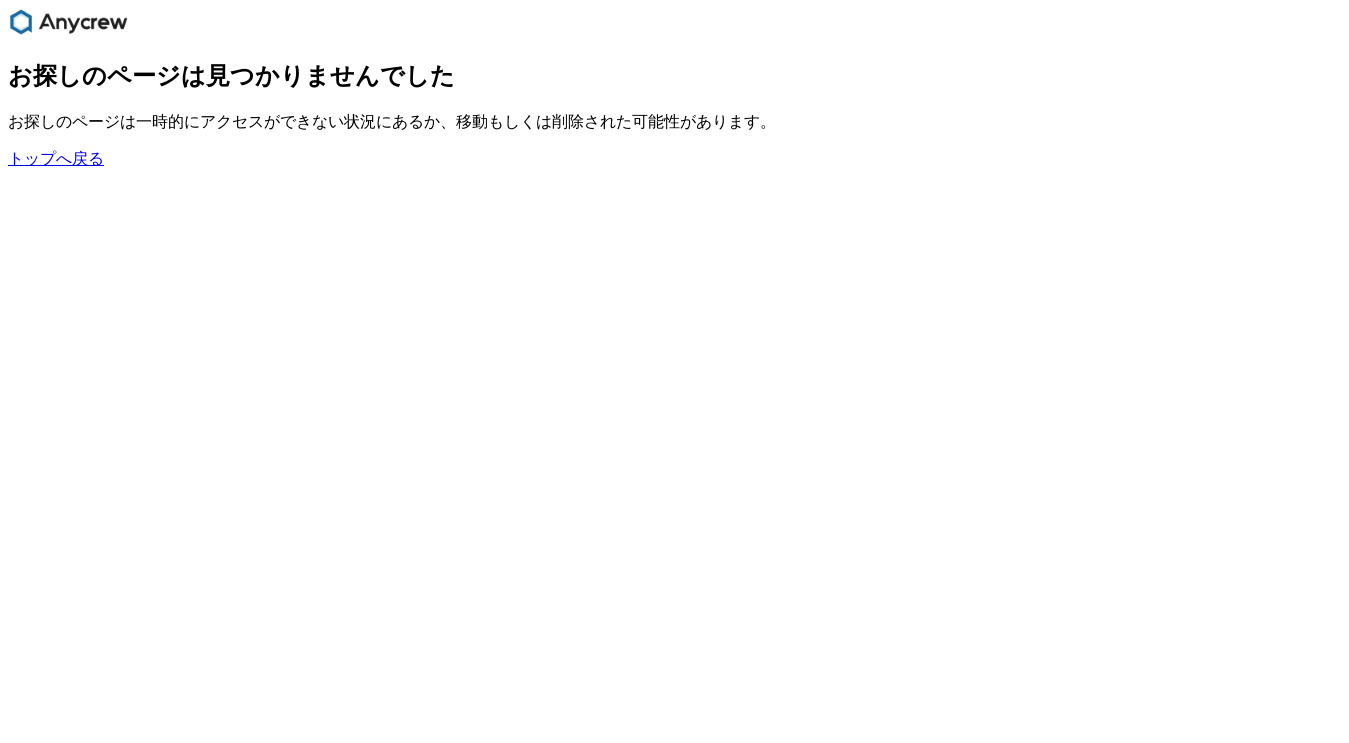 click on "お探しのページは見つかりませんでした お探しのページは一時的にアクセスができない状況にあるか、移動もしくは削除された可能性があります。 トップへ戻る" at bounding box center (674, 89) 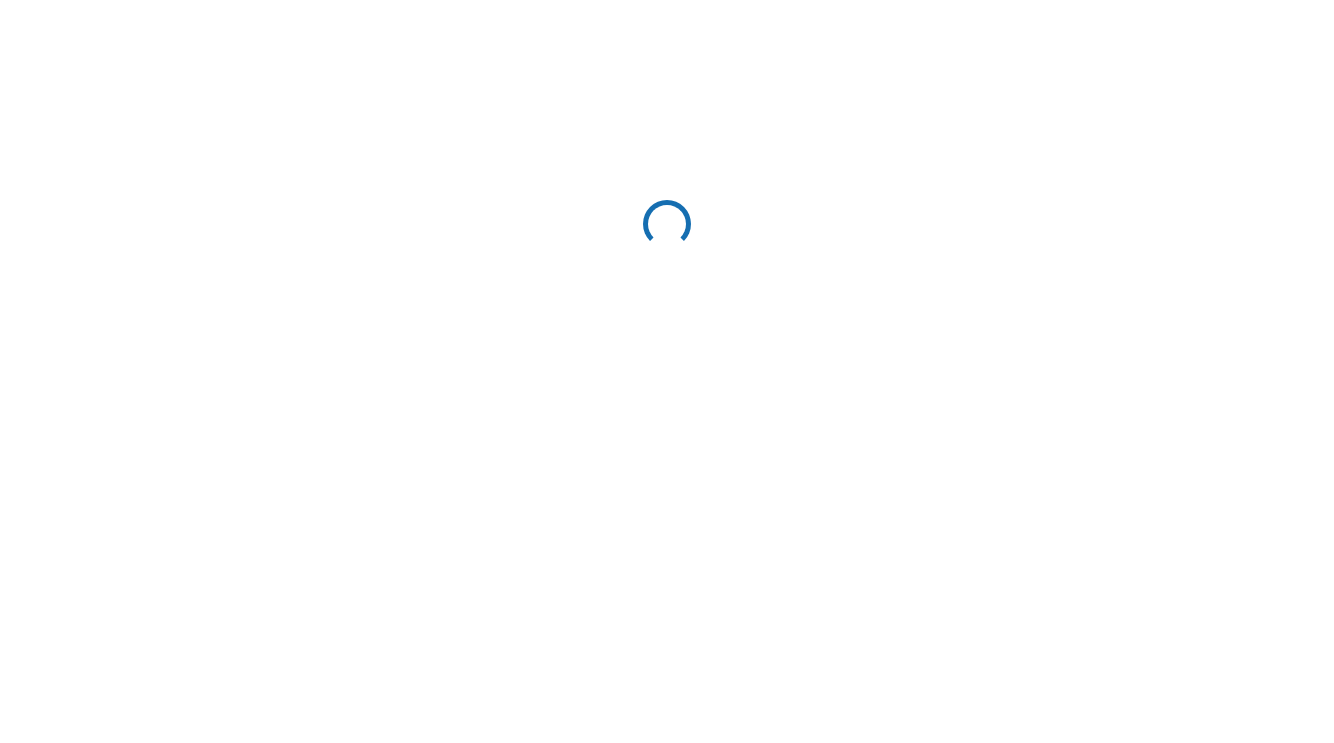 scroll, scrollTop: 0, scrollLeft: 0, axis: both 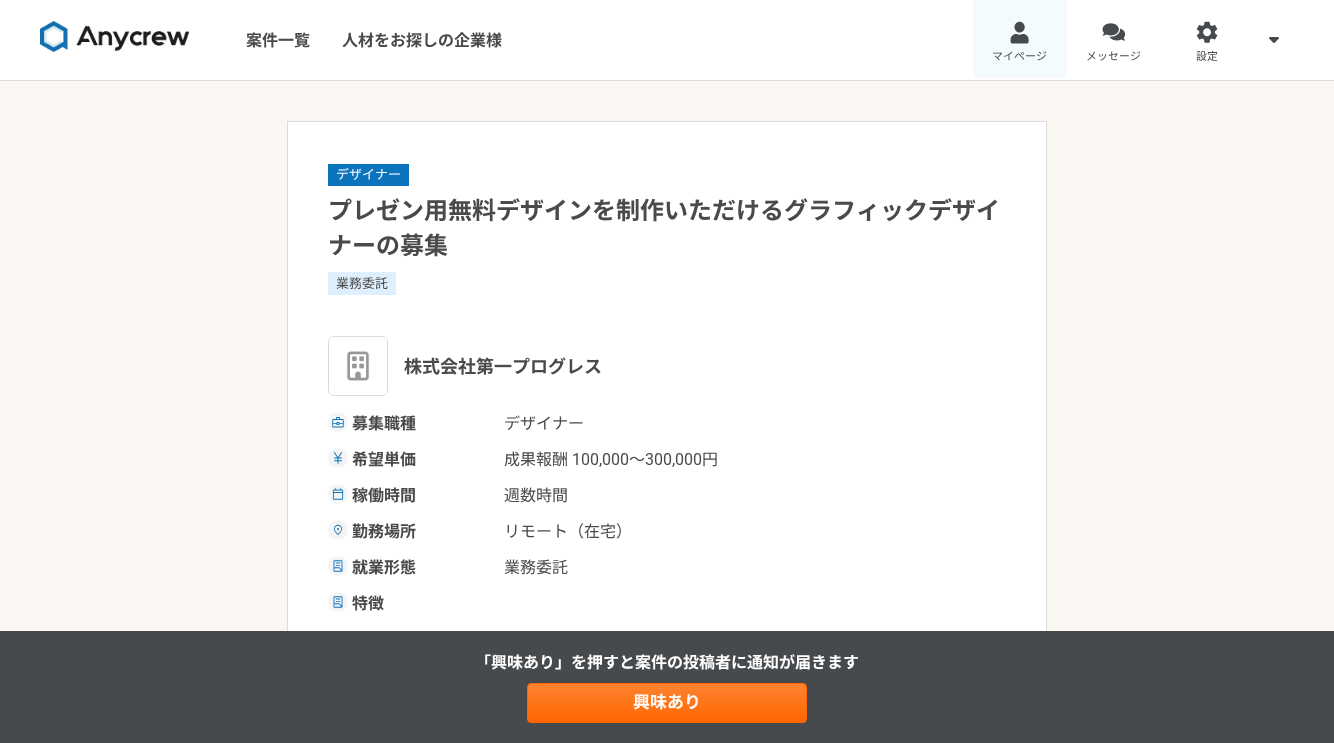 click on "マイページ" at bounding box center [1020, 40] 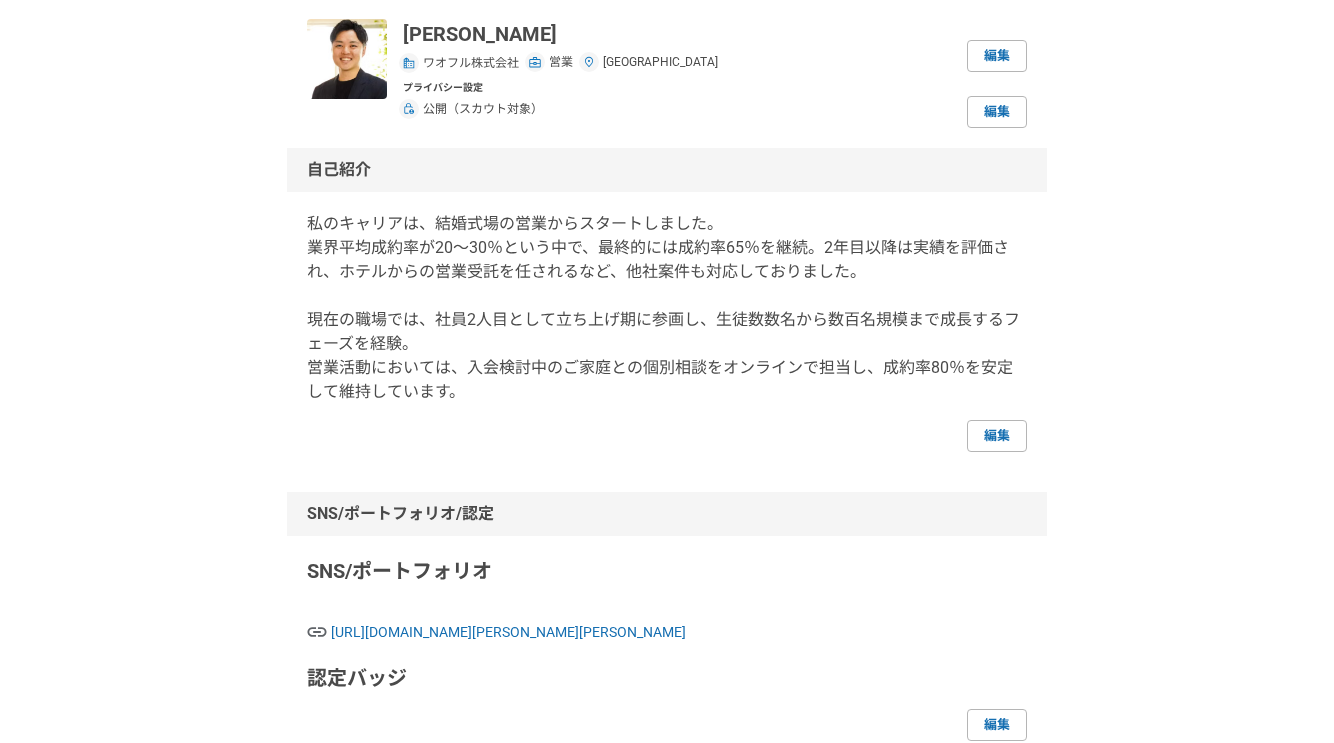 scroll, scrollTop: 0, scrollLeft: 0, axis: both 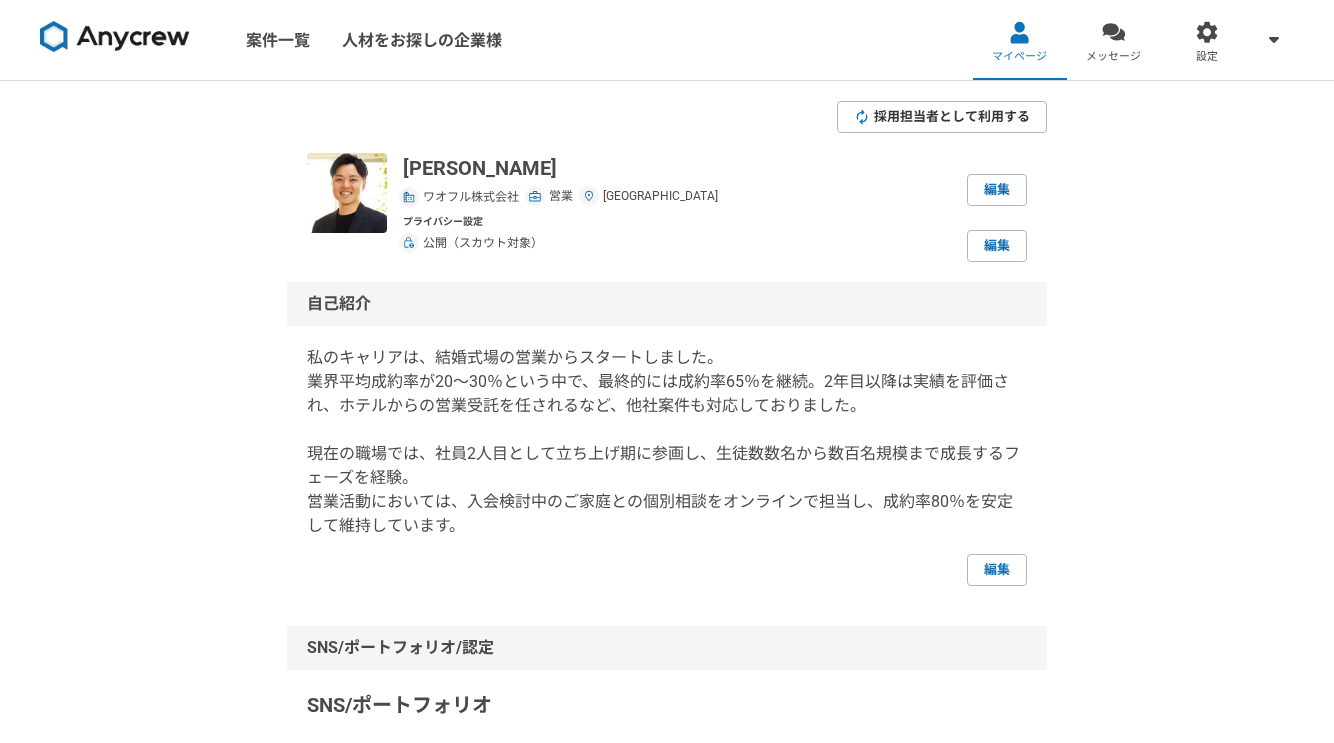 click on "採用担当者として利用する" at bounding box center (952, 116) 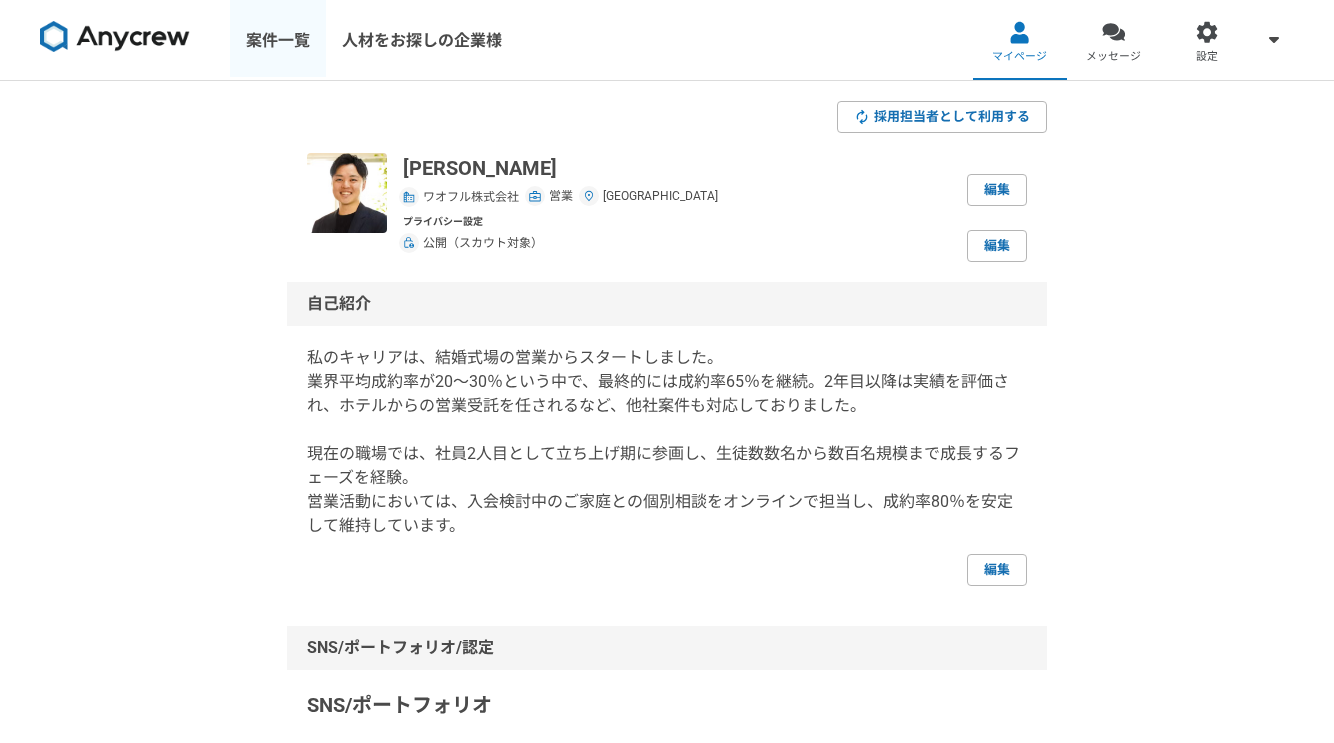 click on "案件一覧" at bounding box center [278, 40] 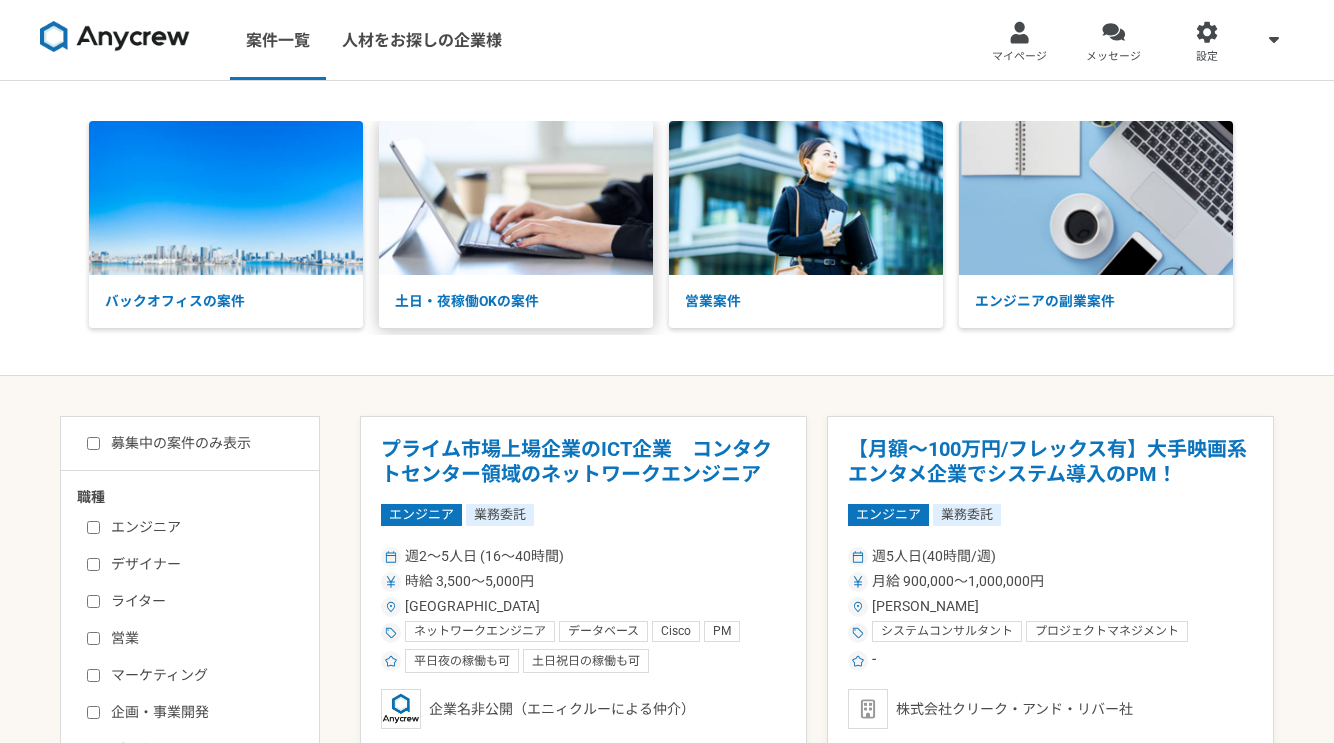 click on "土日・夜稼働OKの案件" at bounding box center [516, 301] 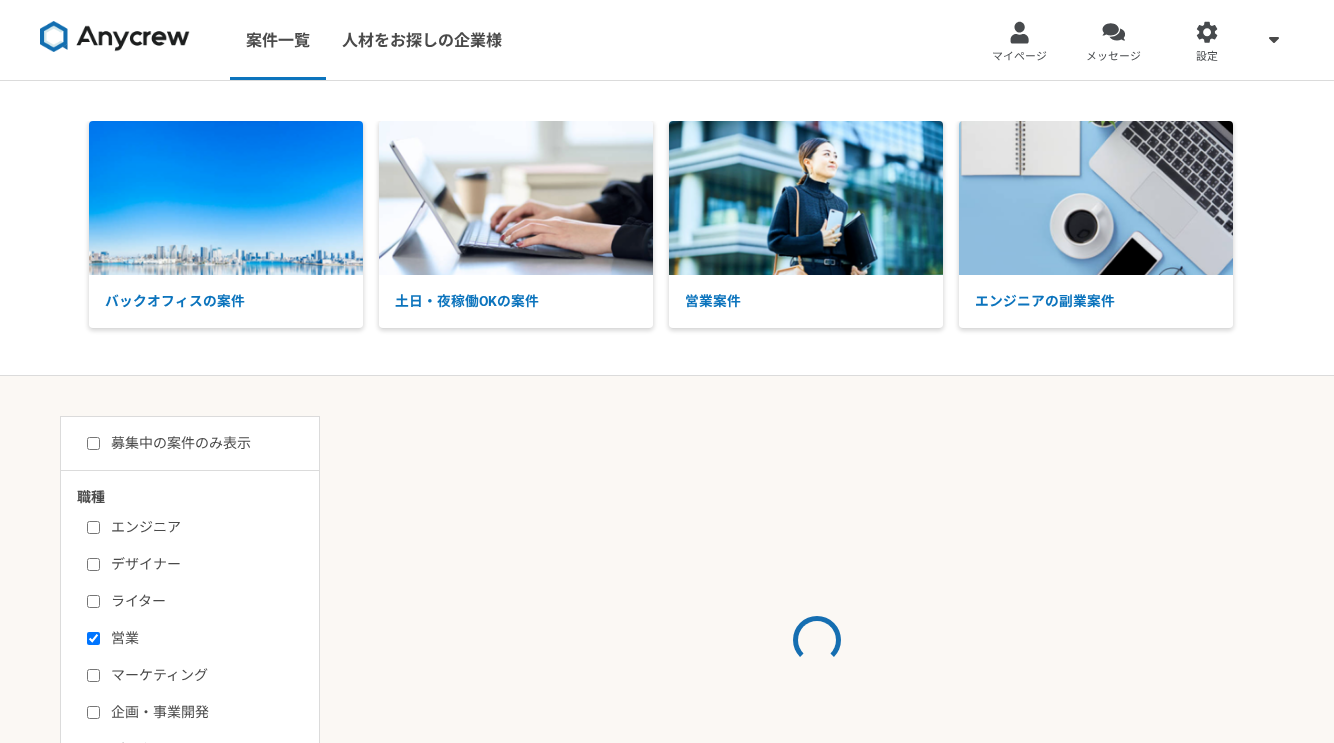 scroll, scrollTop: 0, scrollLeft: 0, axis: both 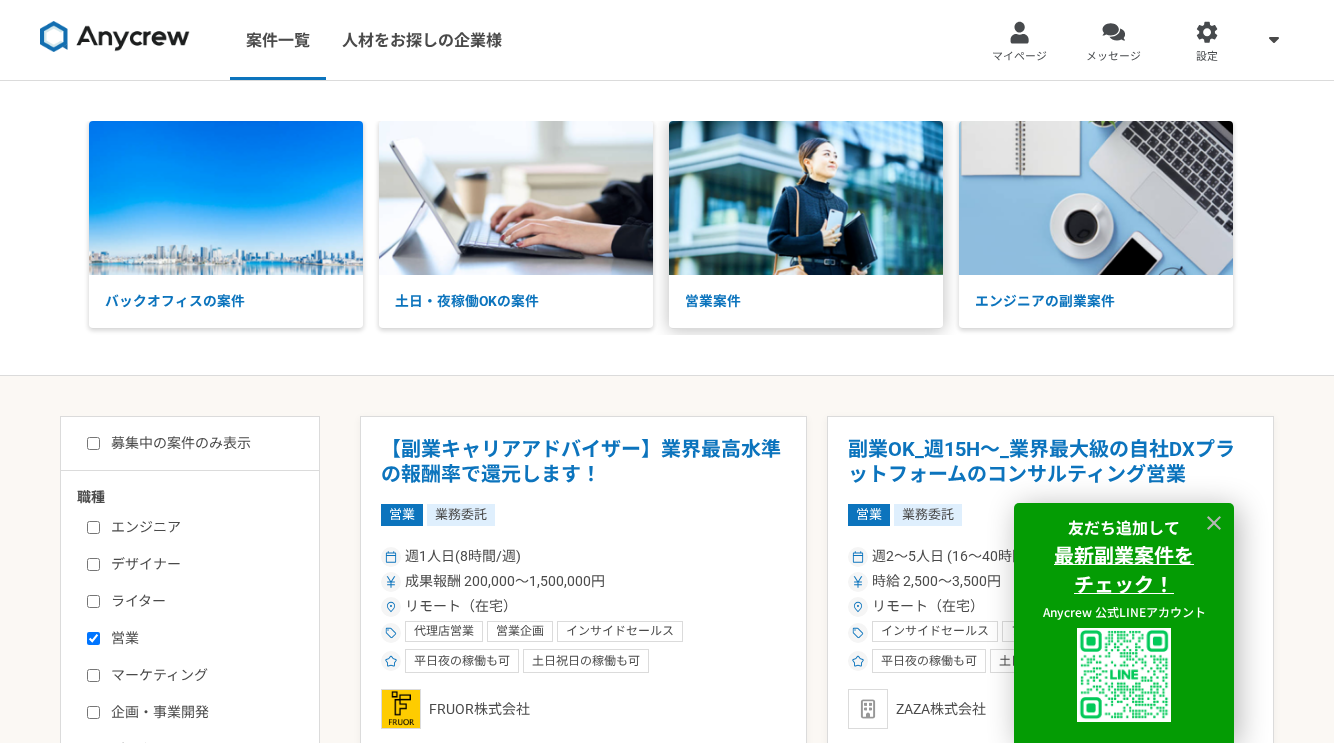 click on "営業案件" at bounding box center (806, 301) 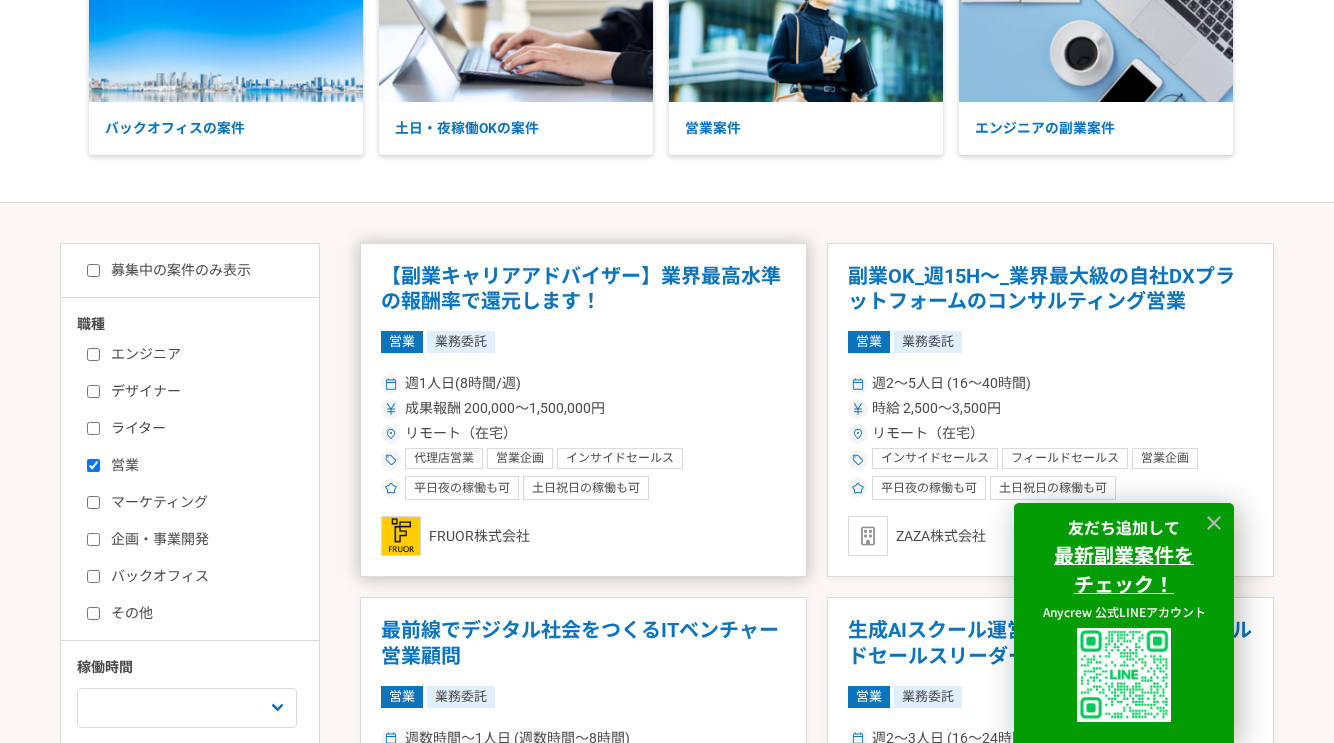 scroll, scrollTop: 205, scrollLeft: 0, axis: vertical 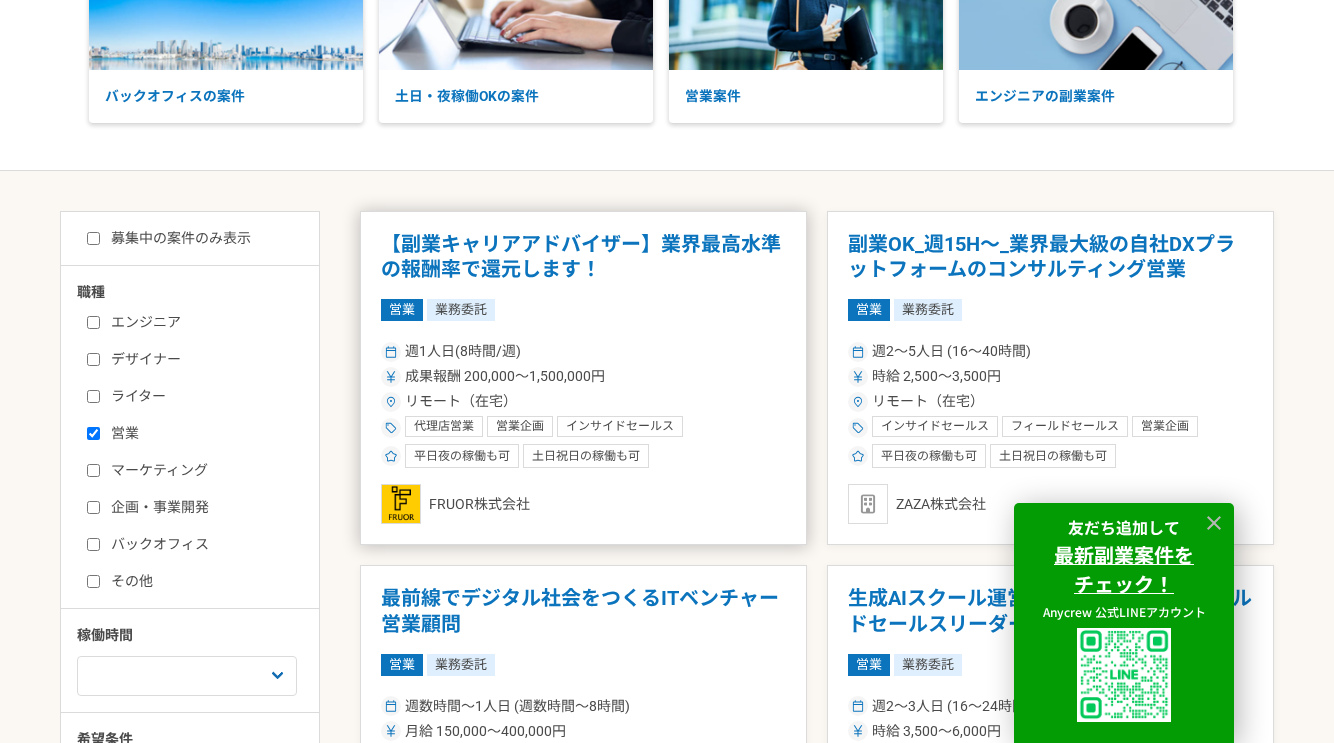 click on "【副業キャリアアドバイザー】業界最高水準の報酬率で還元します！" at bounding box center [583, 257] 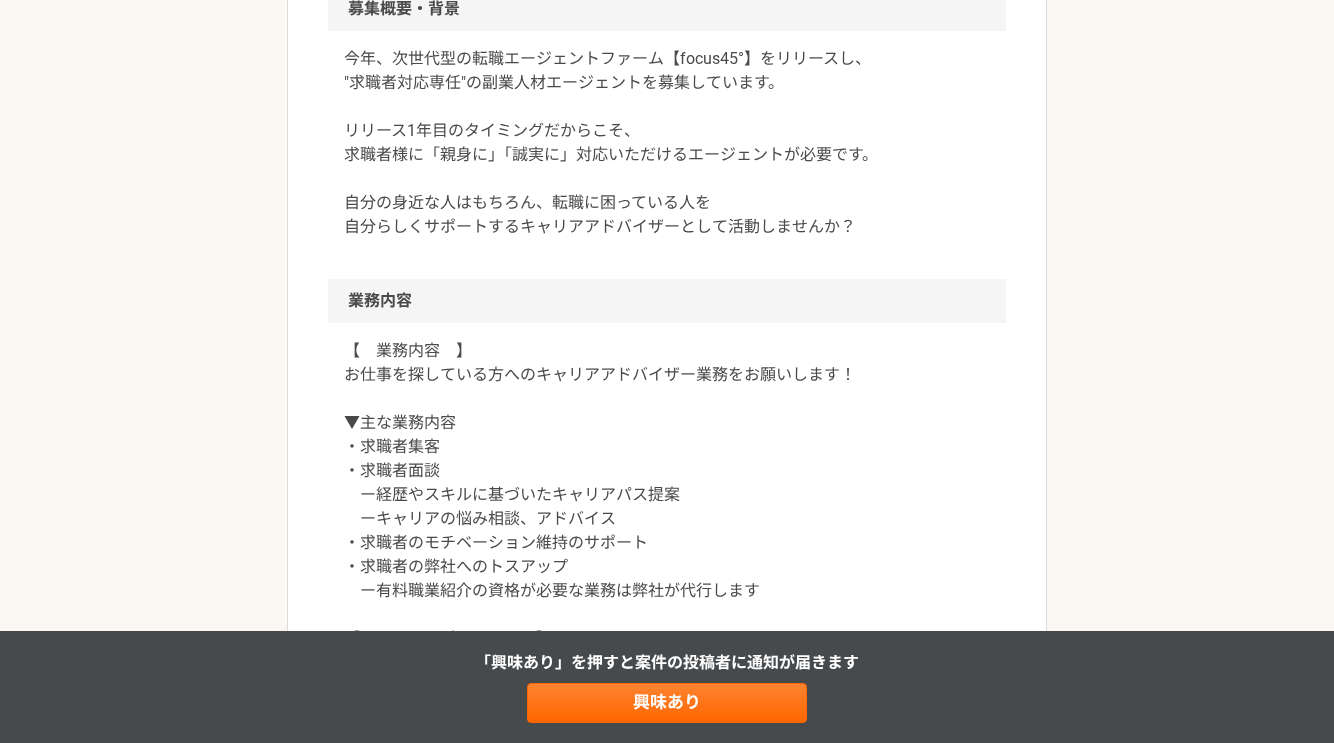 scroll, scrollTop: 2, scrollLeft: 0, axis: vertical 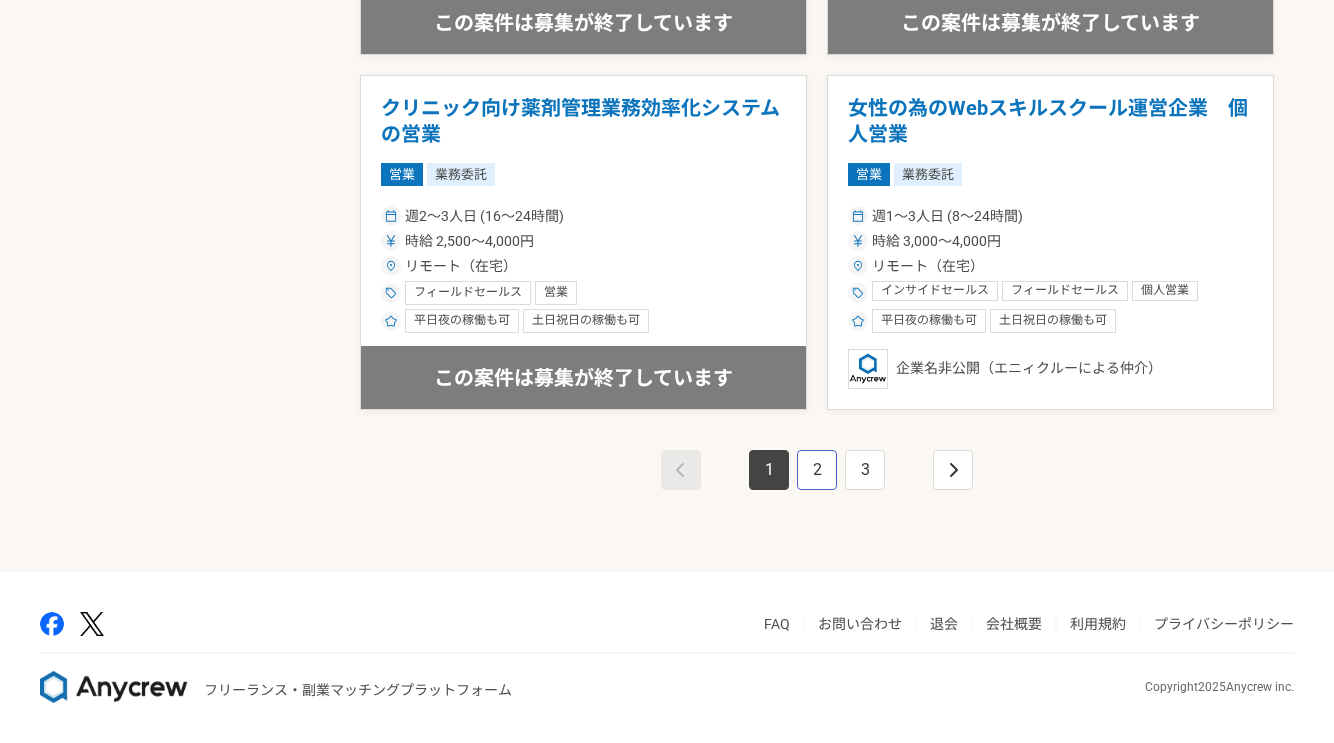 click on "2" at bounding box center (817, 470) 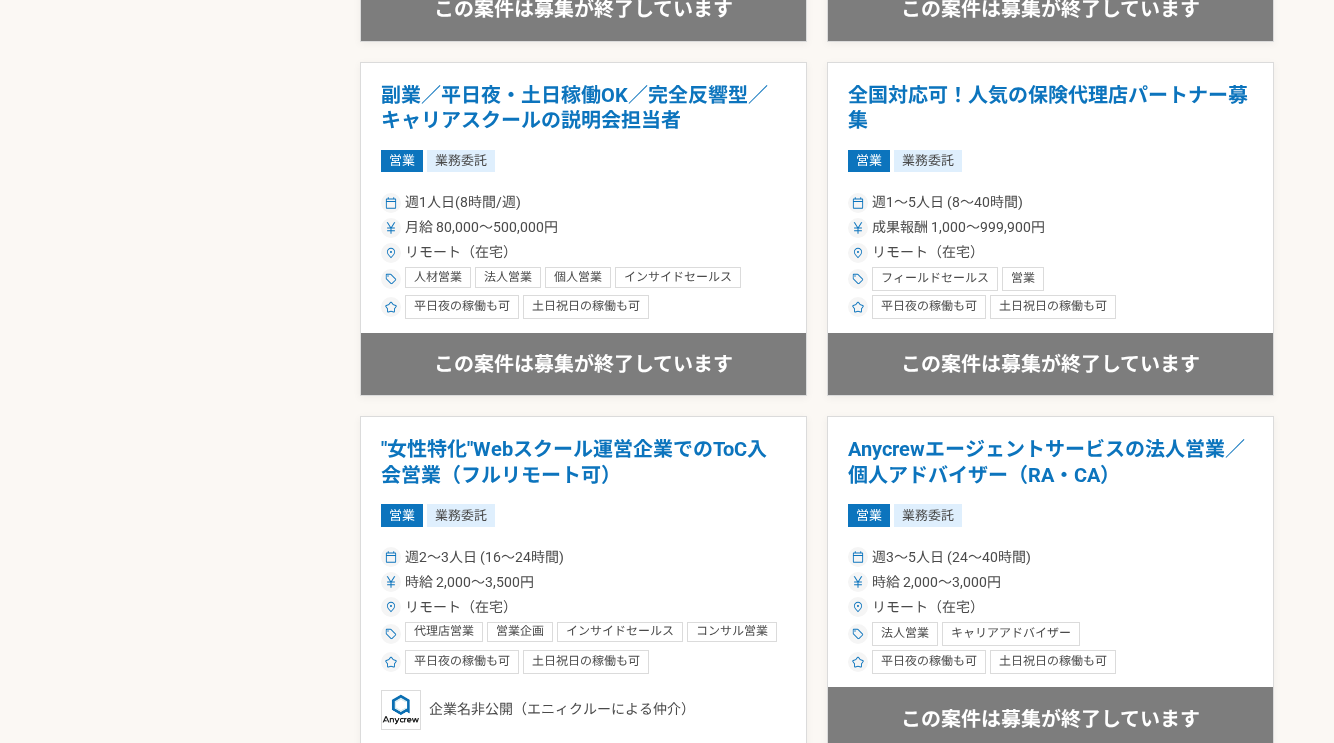 scroll, scrollTop: 3420, scrollLeft: 0, axis: vertical 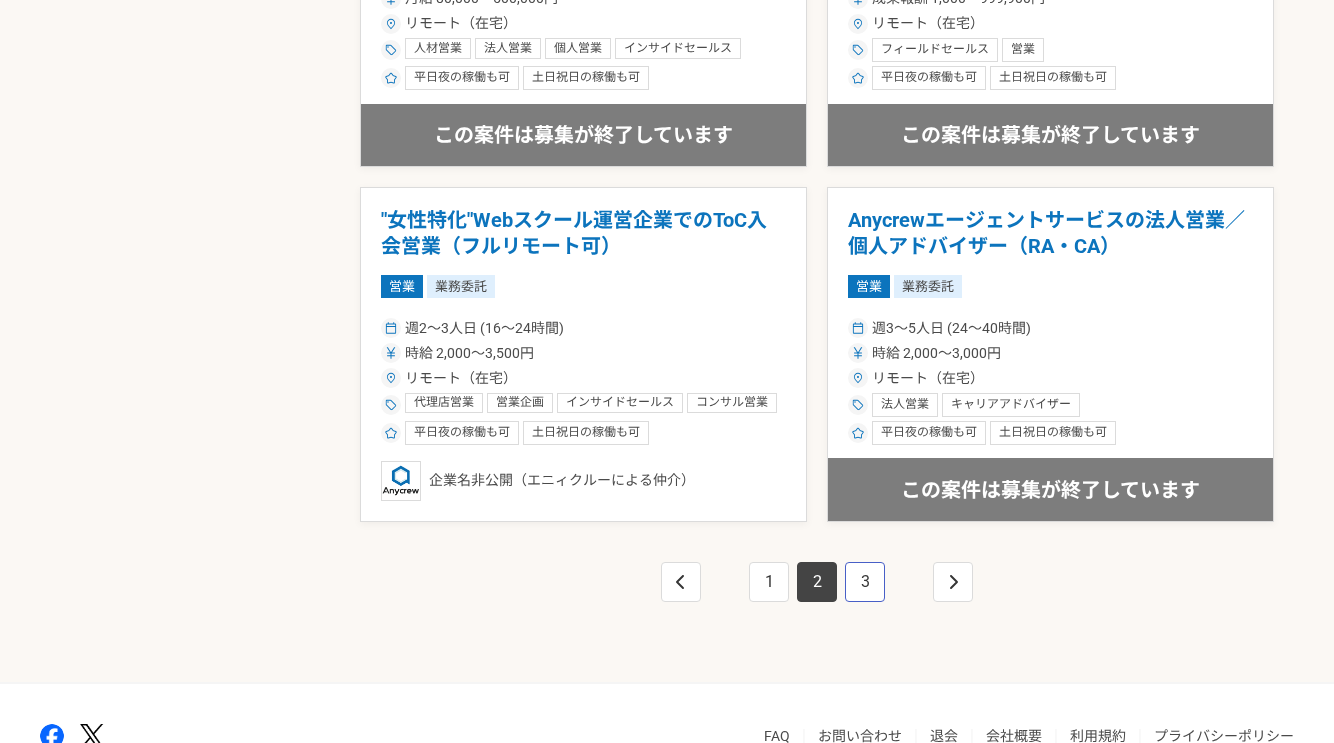 click on "3" at bounding box center (865, 582) 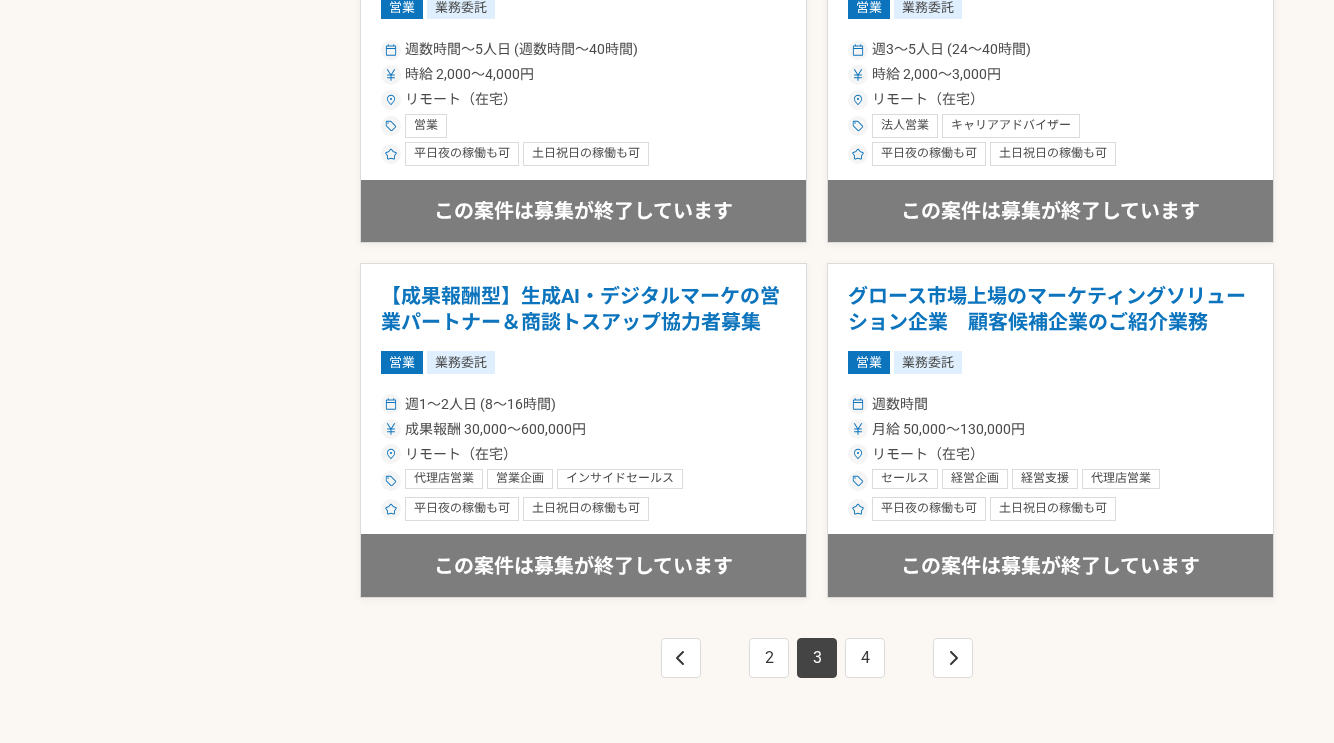 scroll, scrollTop: 3532, scrollLeft: 0, axis: vertical 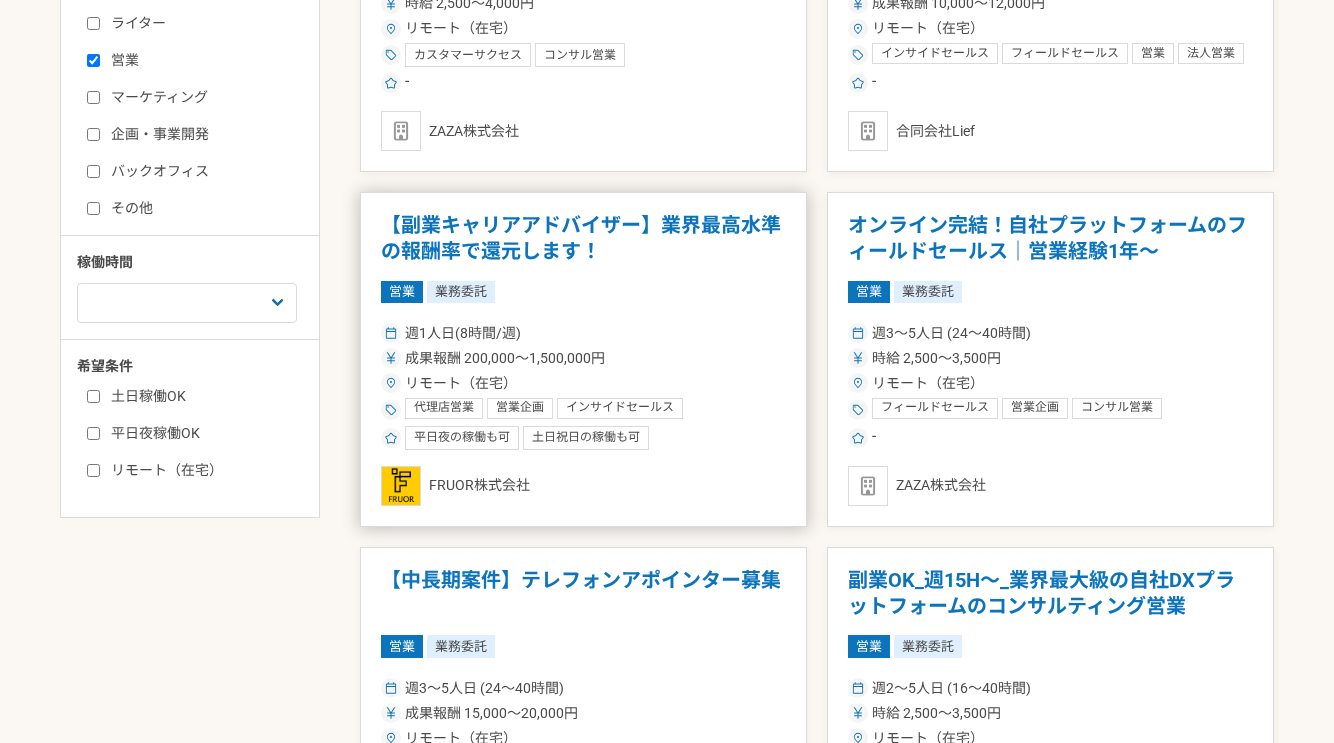 click on "【副業キャリアアドバイザー】業界最高水準の報酬率で還元します！" at bounding box center (583, 238) 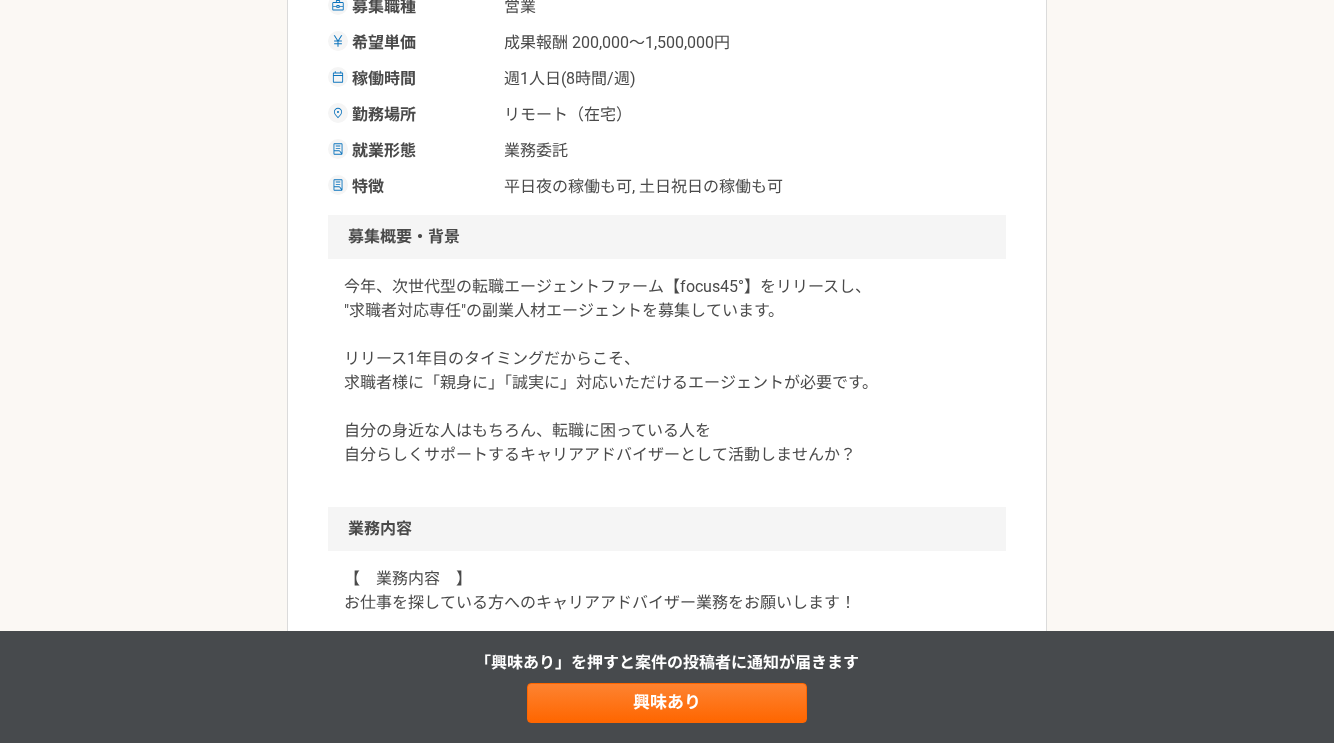 scroll, scrollTop: 813, scrollLeft: 0, axis: vertical 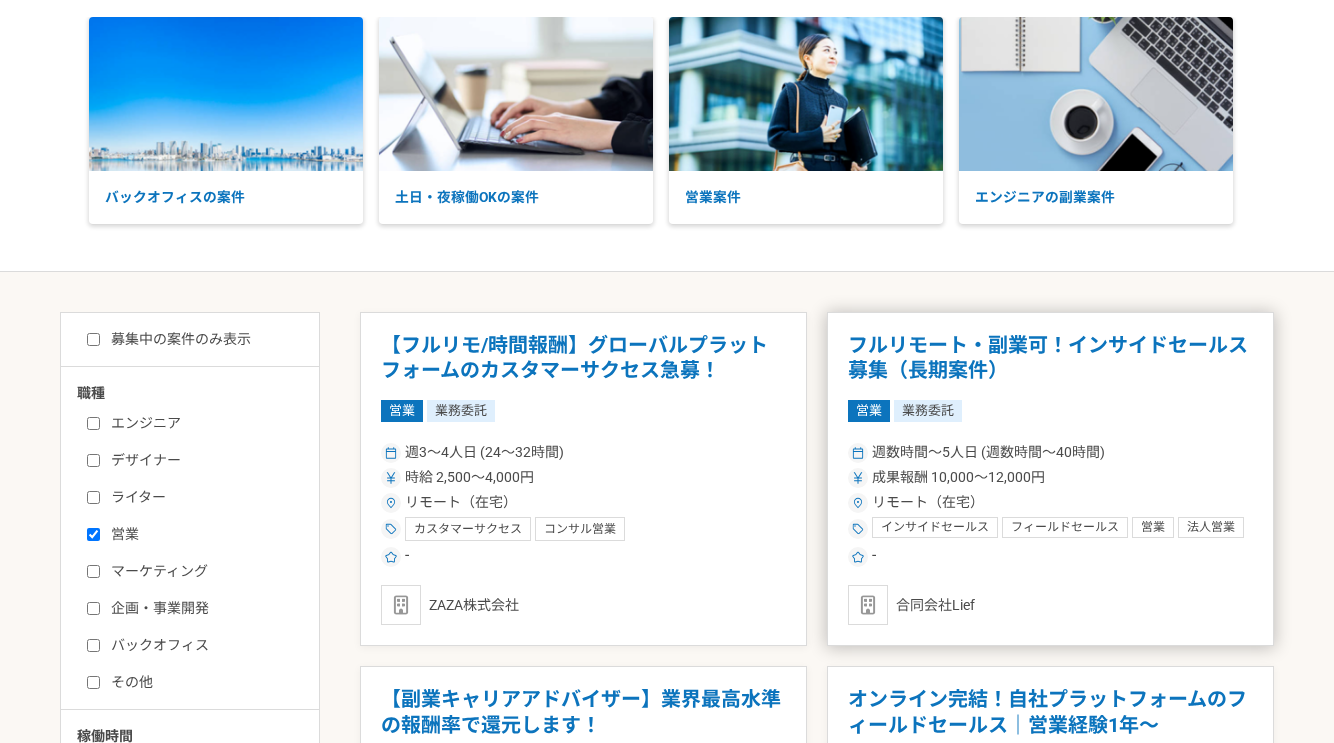 click on "フルリモート・副業可！インサイドセールス募集（長期案件）" at bounding box center (1050, 358) 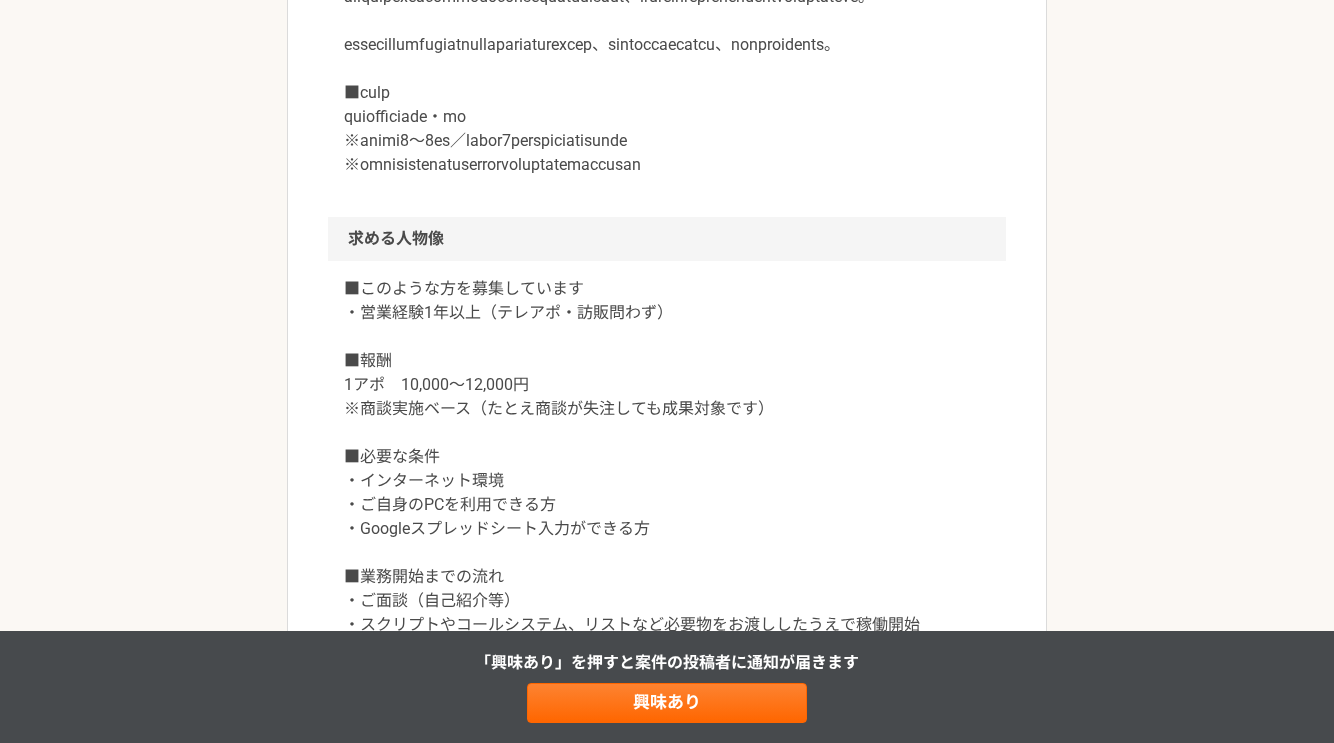 scroll, scrollTop: 1311, scrollLeft: 0, axis: vertical 